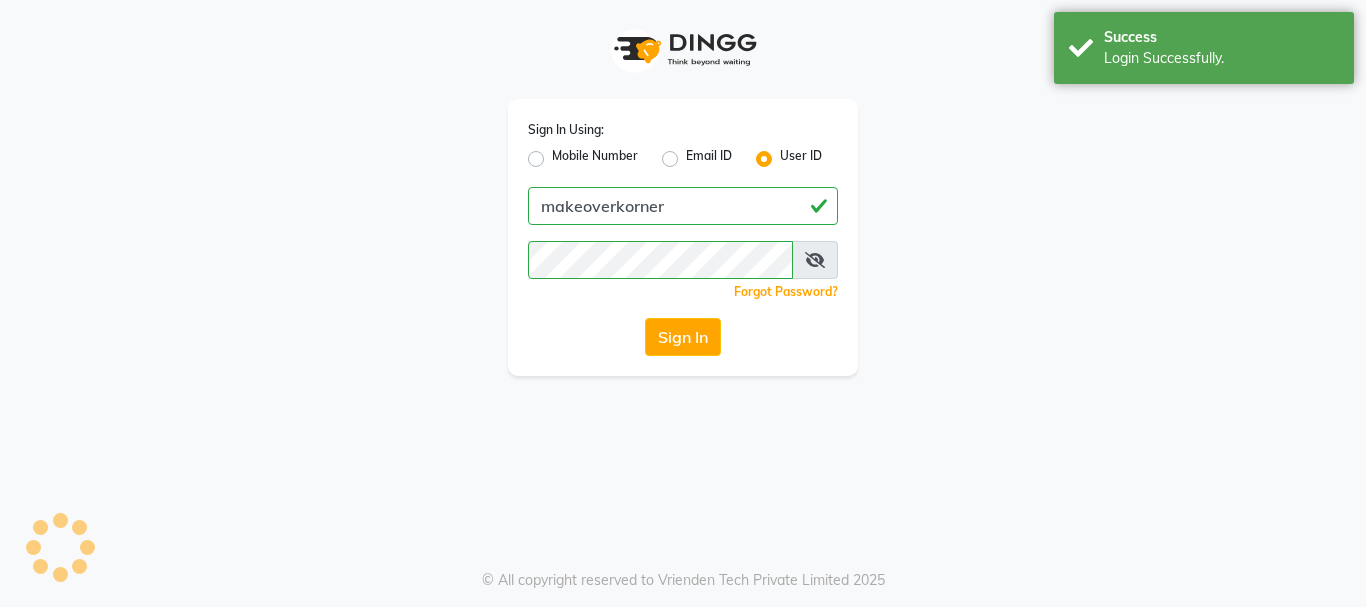 scroll, scrollTop: 0, scrollLeft: 0, axis: both 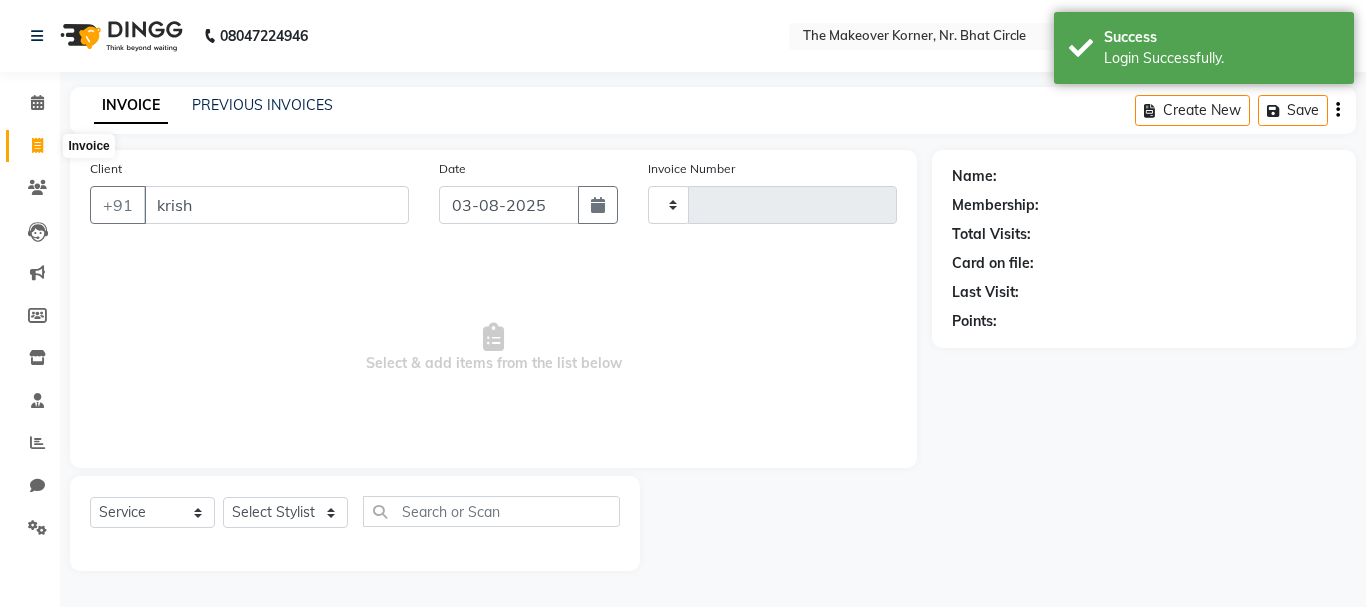type on "[FIRST]" 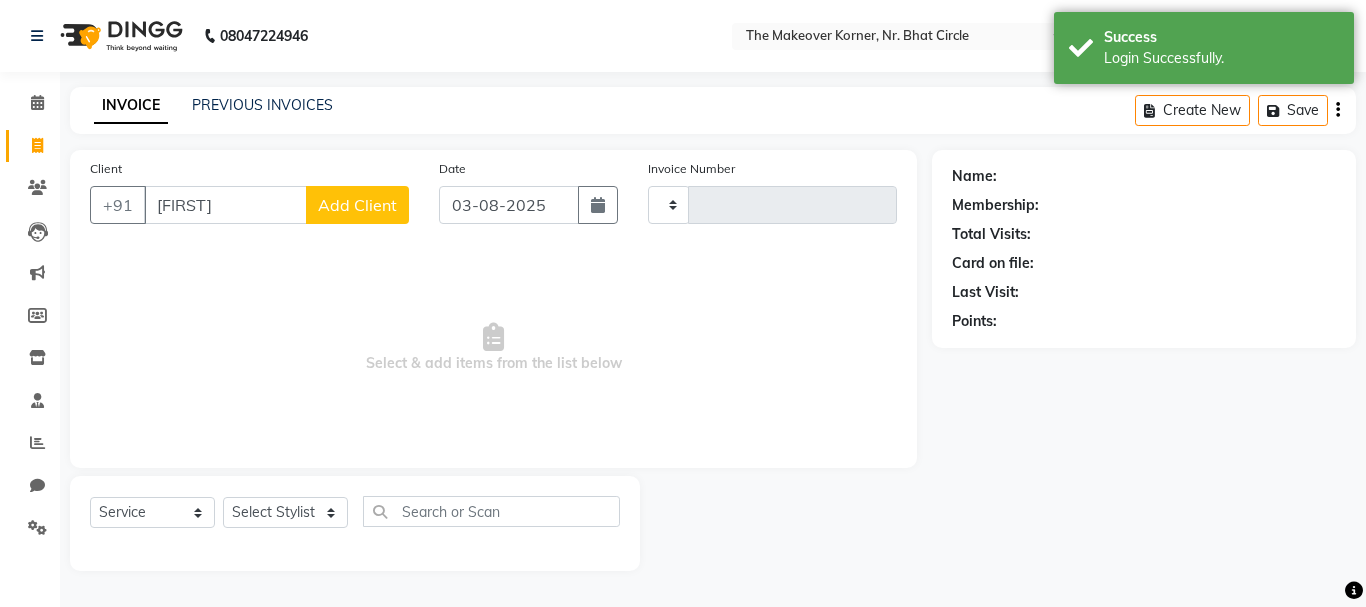 select on "en" 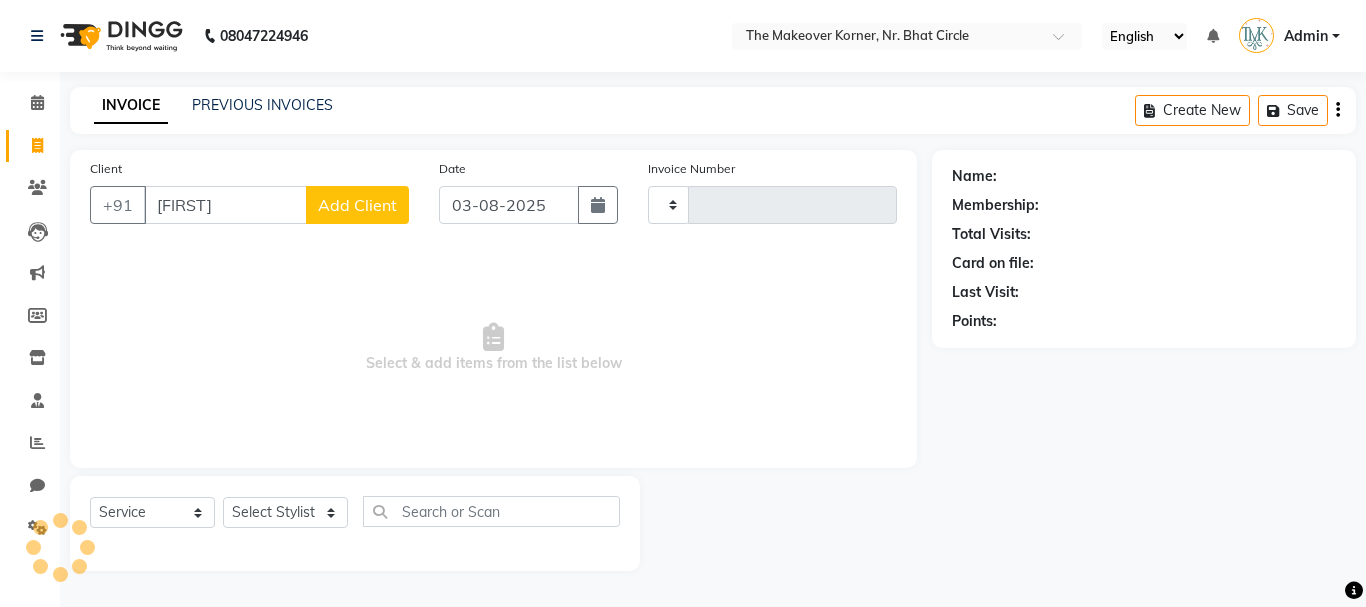 type on "0333" 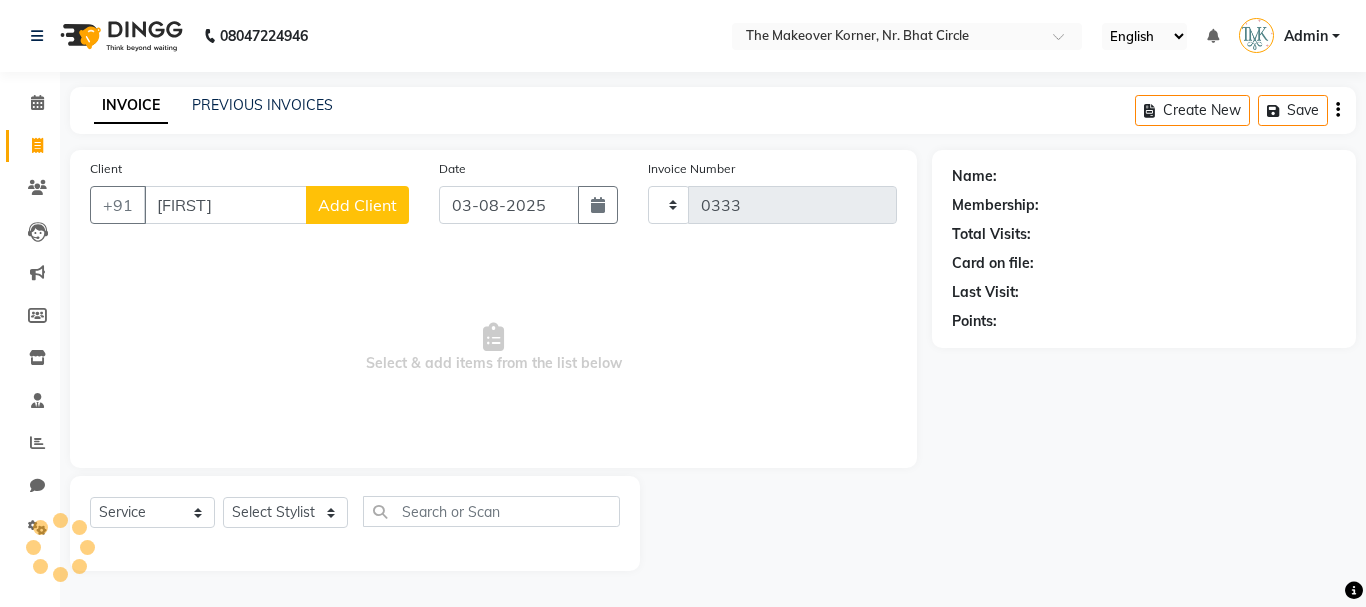 select on "5477" 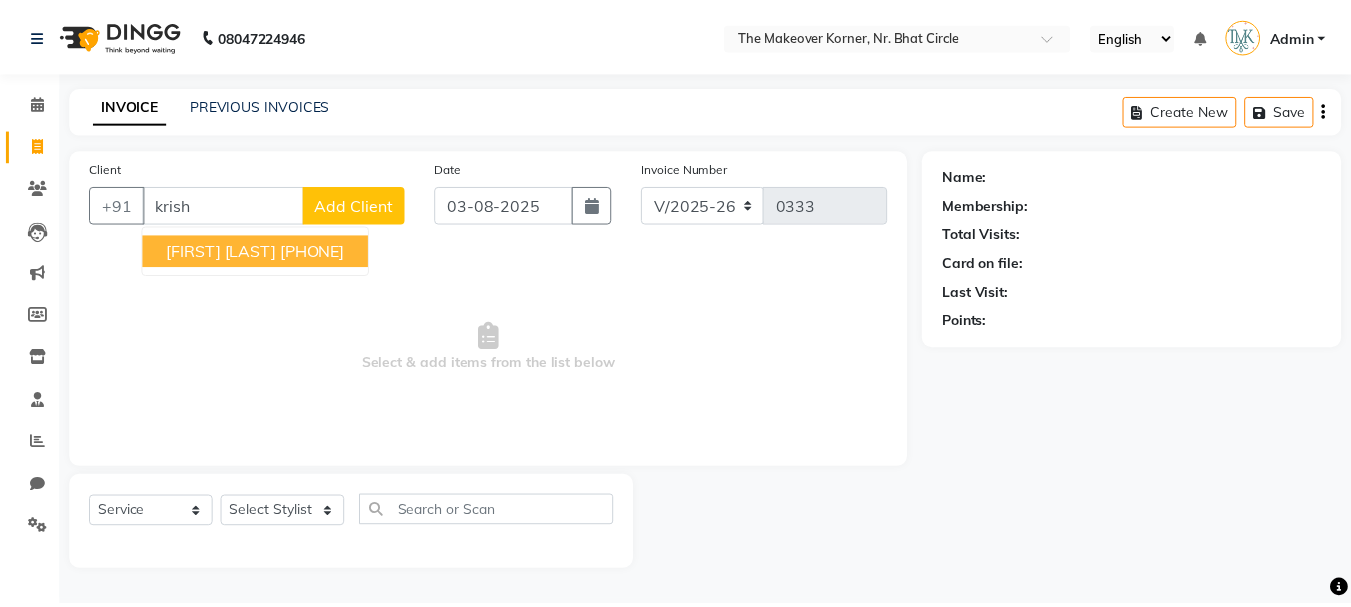 scroll, scrollTop: 0, scrollLeft: 0, axis: both 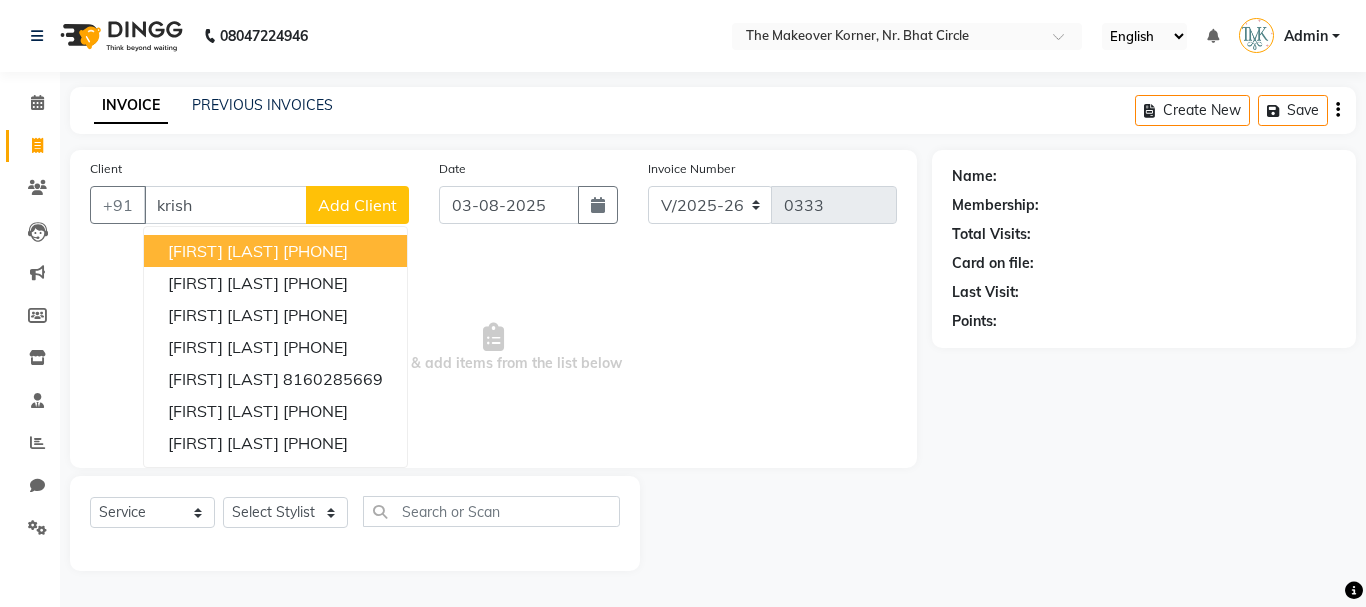 click on "[PHONE]" at bounding box center (315, 251) 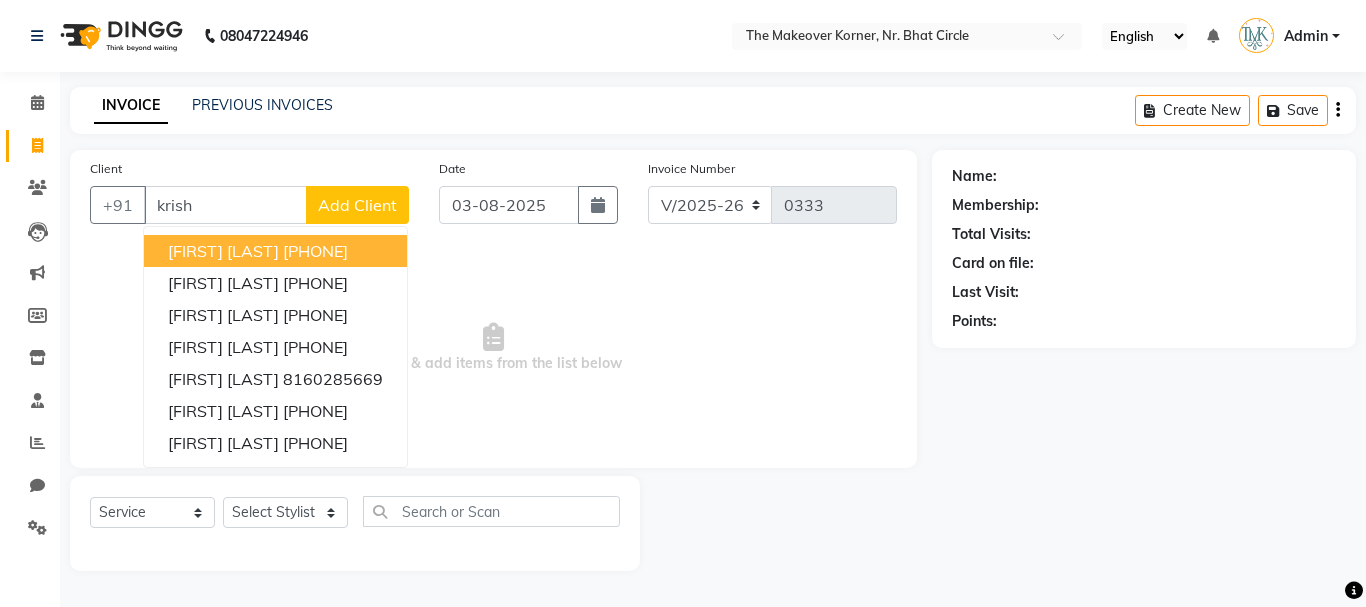 type on "[PHONE]" 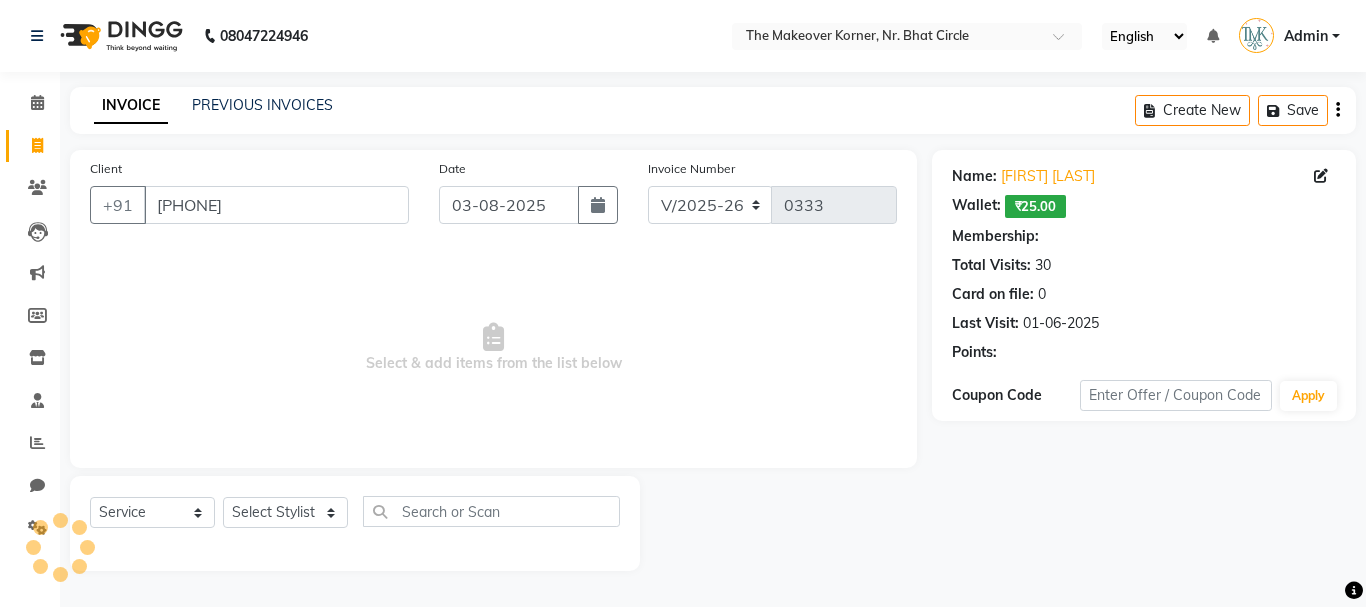 click on "Invoice Number V/2025 V/2025-26 0333" 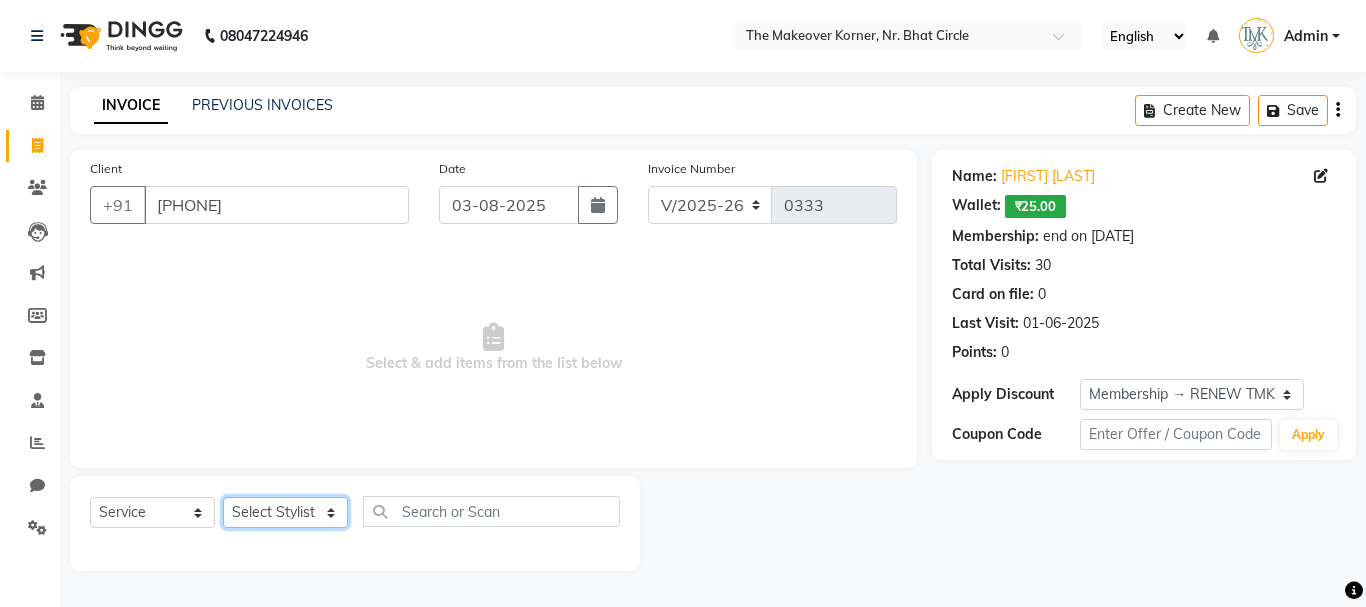 click on "Select Stylist Admin [FIRST] [LAST] [FIRST] [LAST] [FIRST] [LAST]" 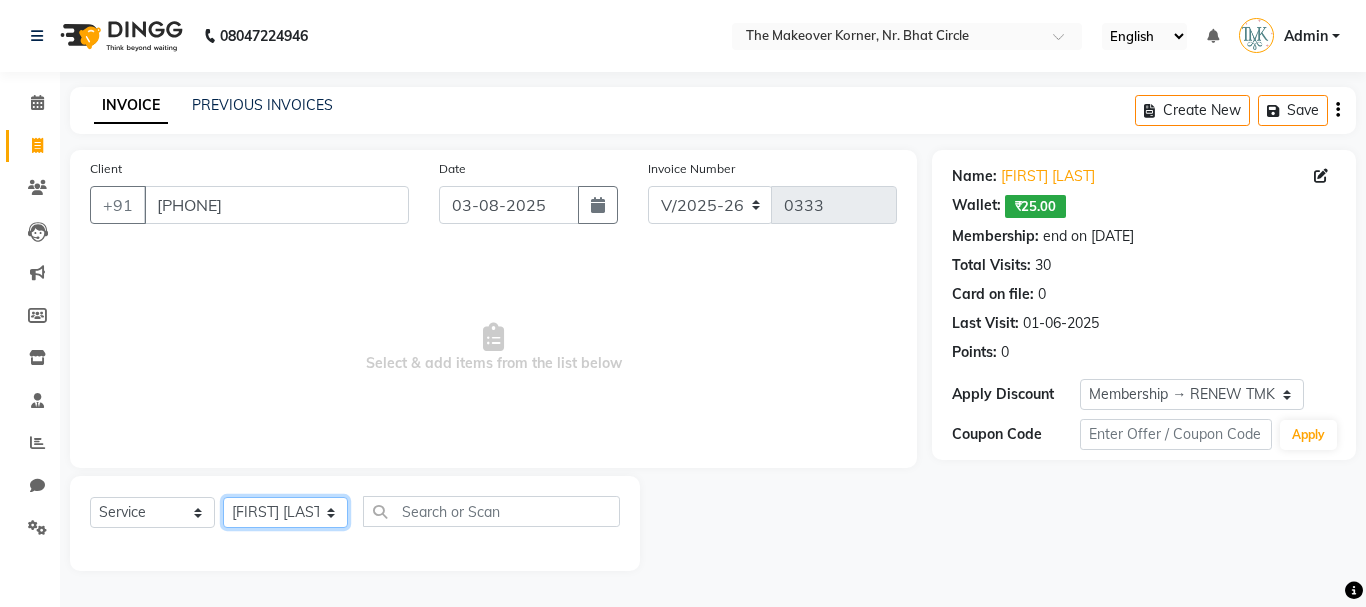 click on "Select Stylist Admin [FIRST] [LAST] [FIRST] [LAST] [FIRST] [LAST]" 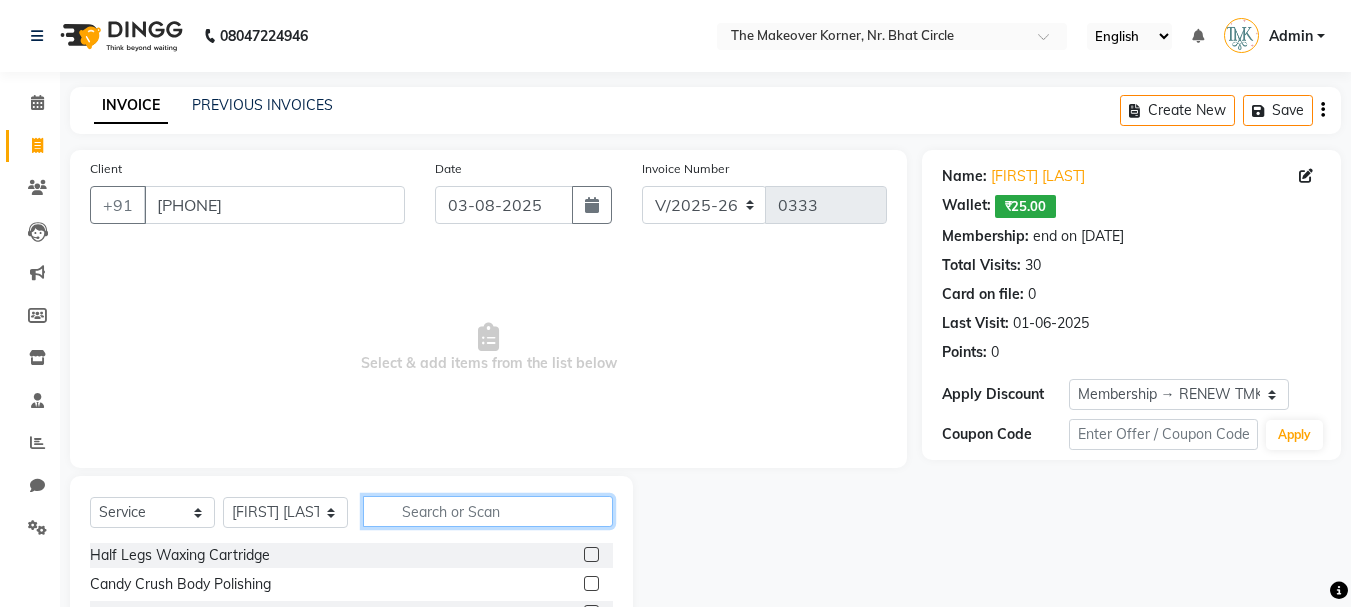 click 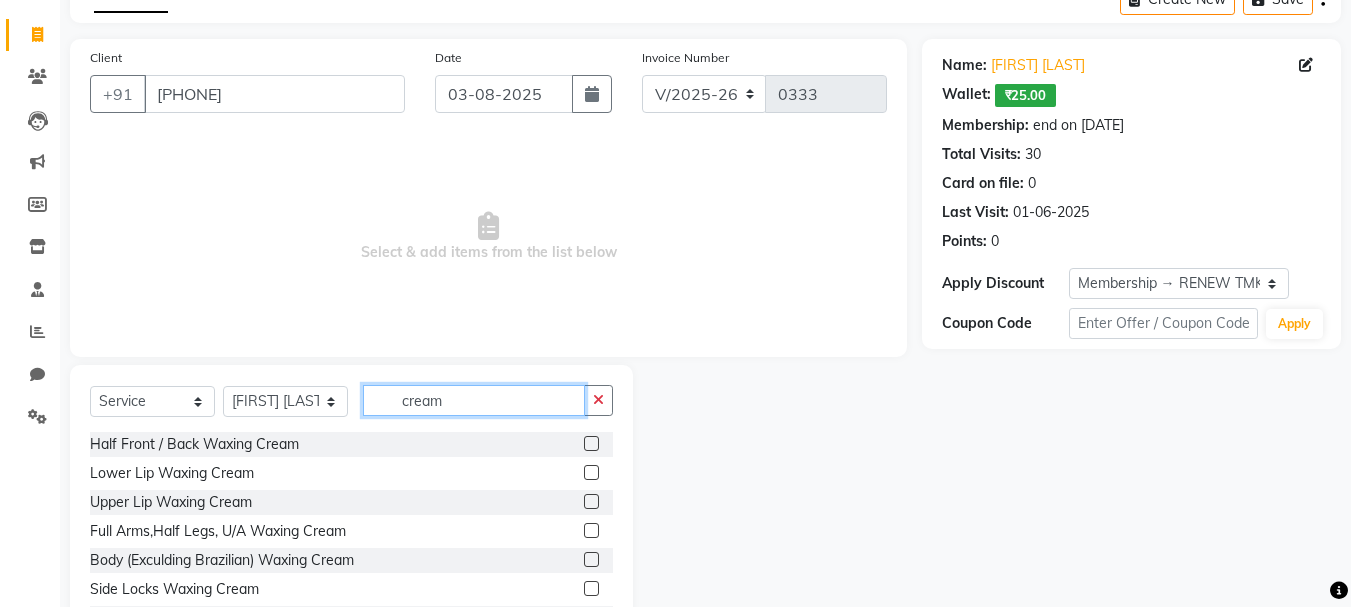 scroll, scrollTop: 194, scrollLeft: 0, axis: vertical 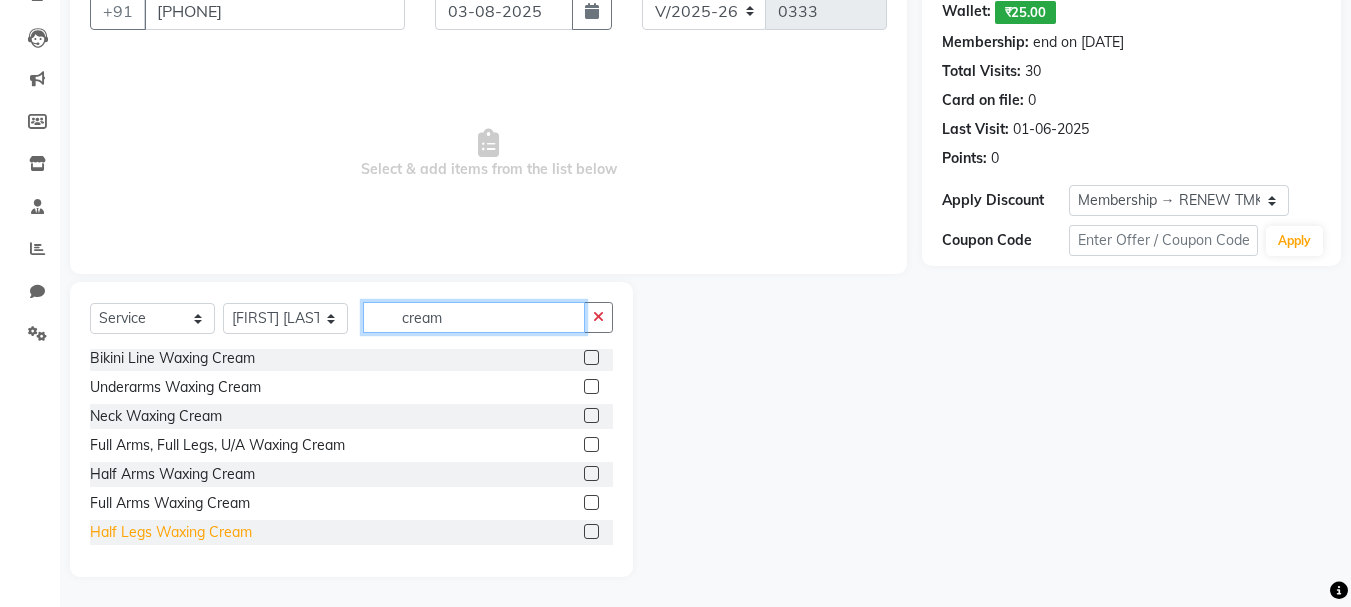 type on "cream" 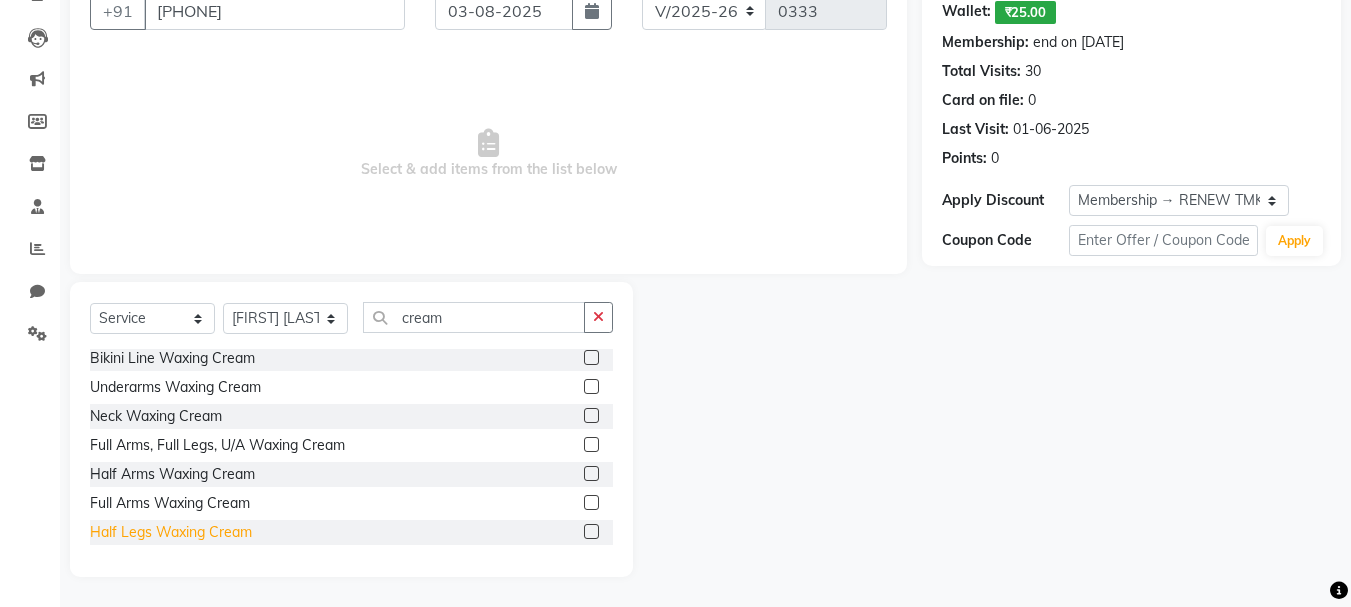 click on "Half Legs Waxing Cream" 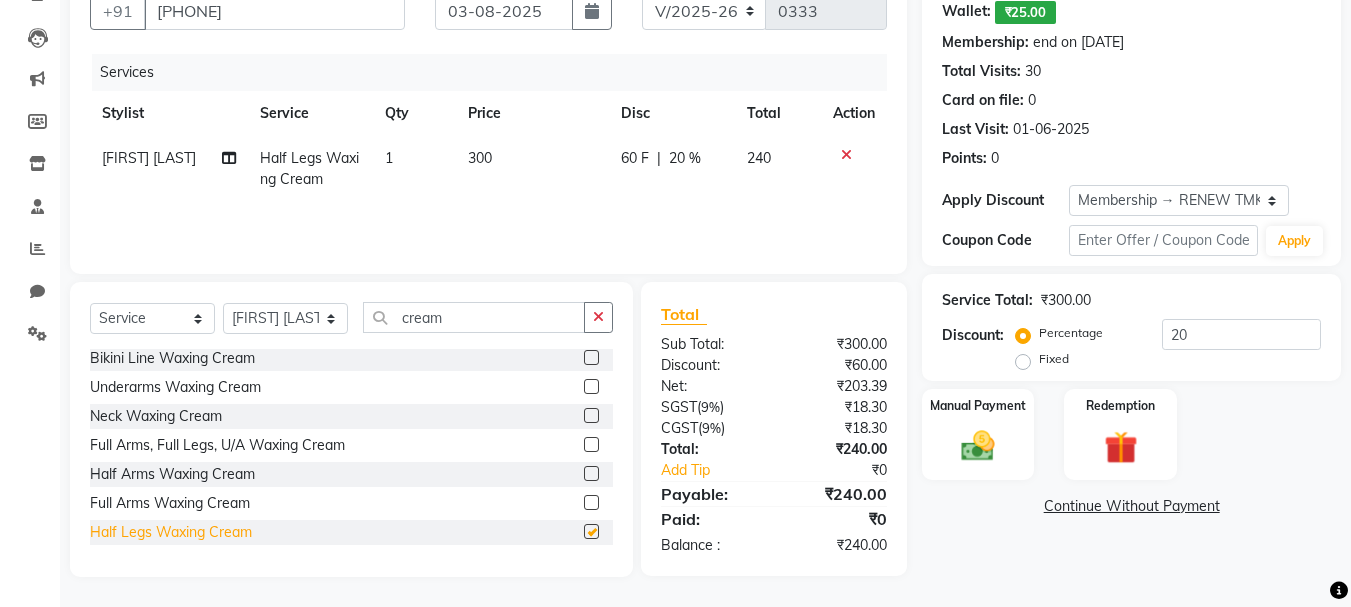 checkbox on "false" 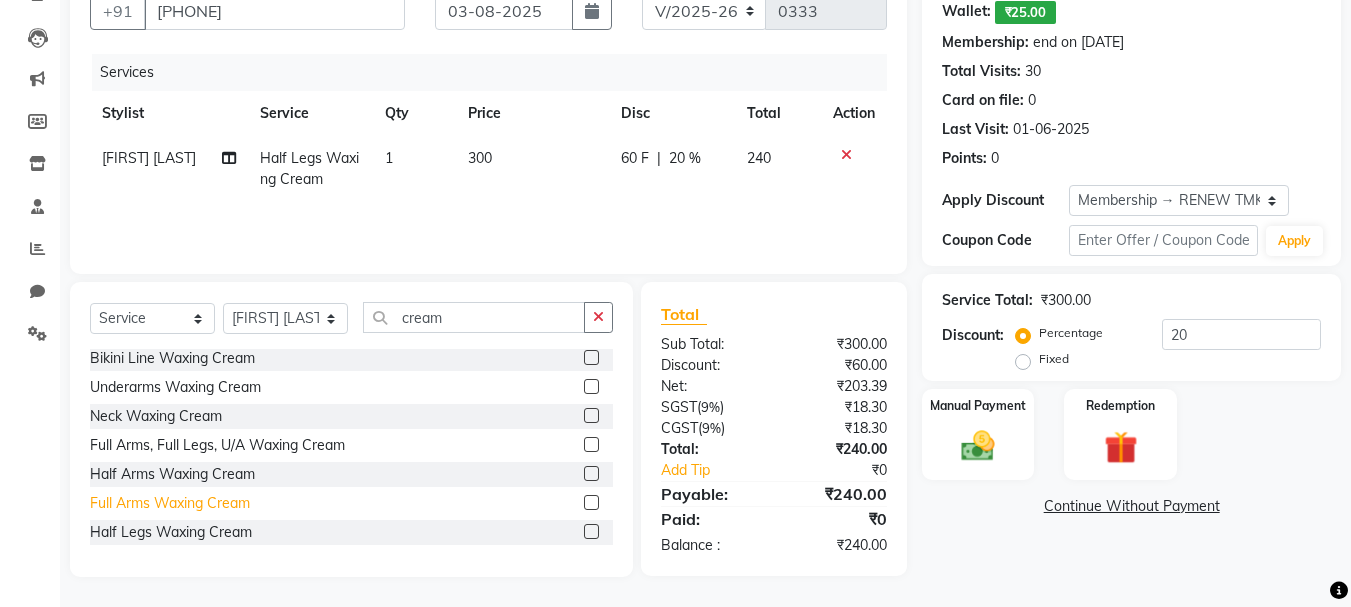 click on "Full Arms Waxing Cream" 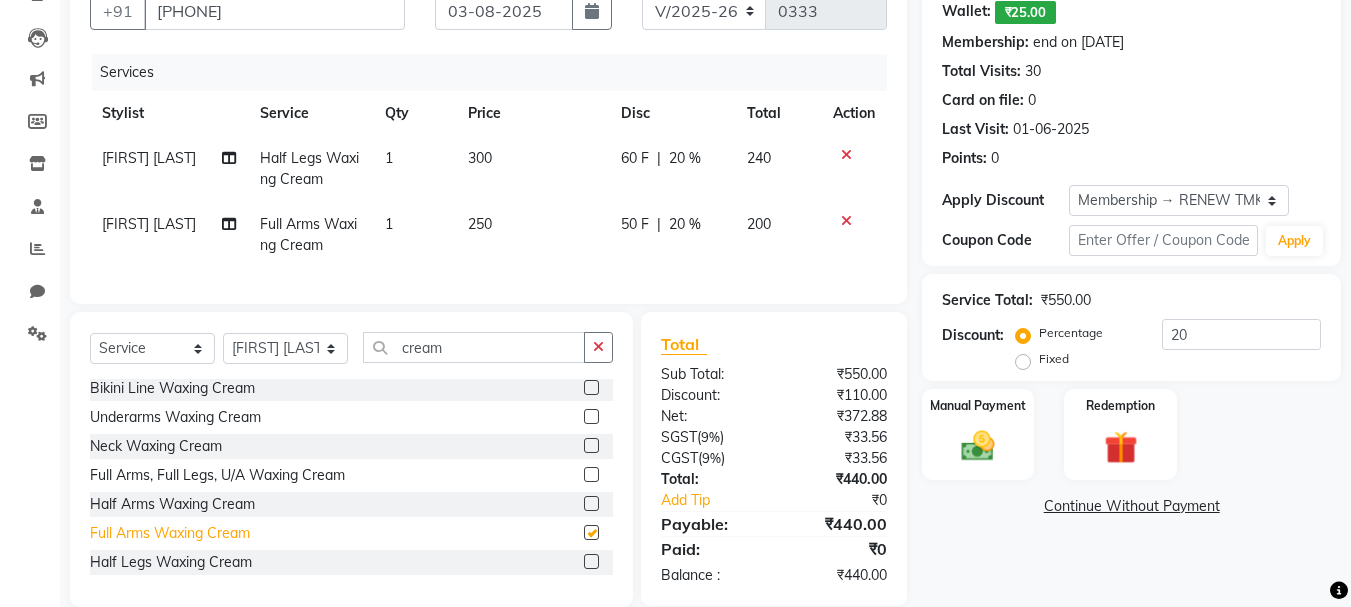 checkbox on "false" 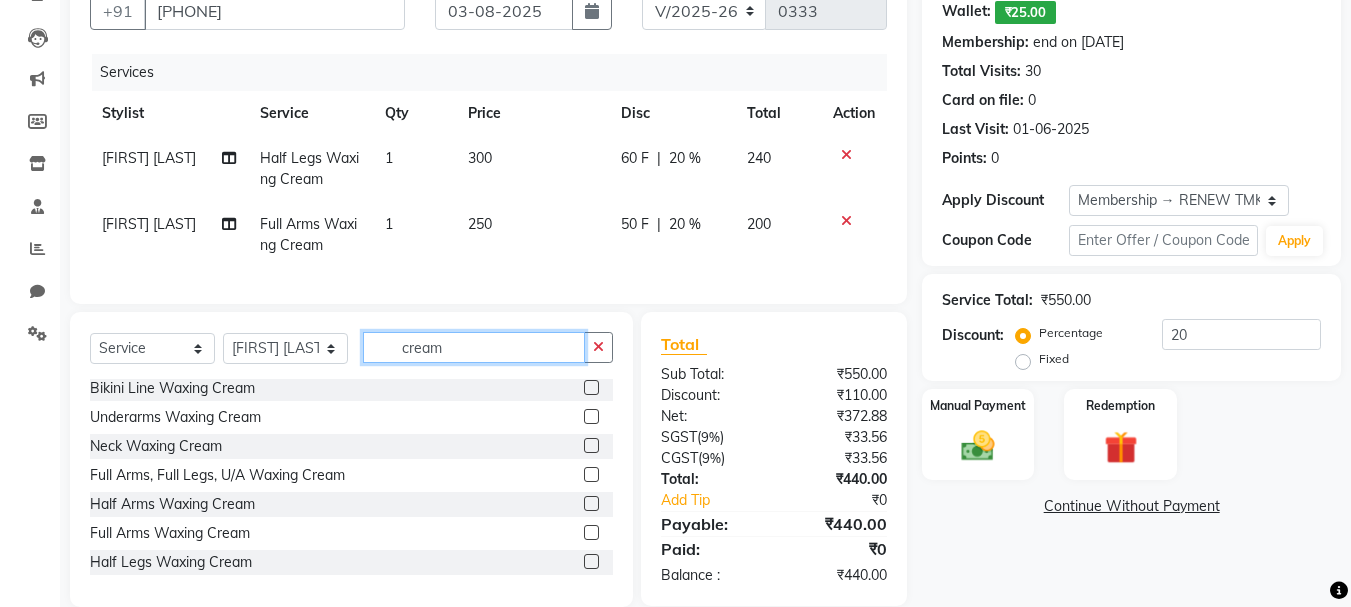 click on "cream" 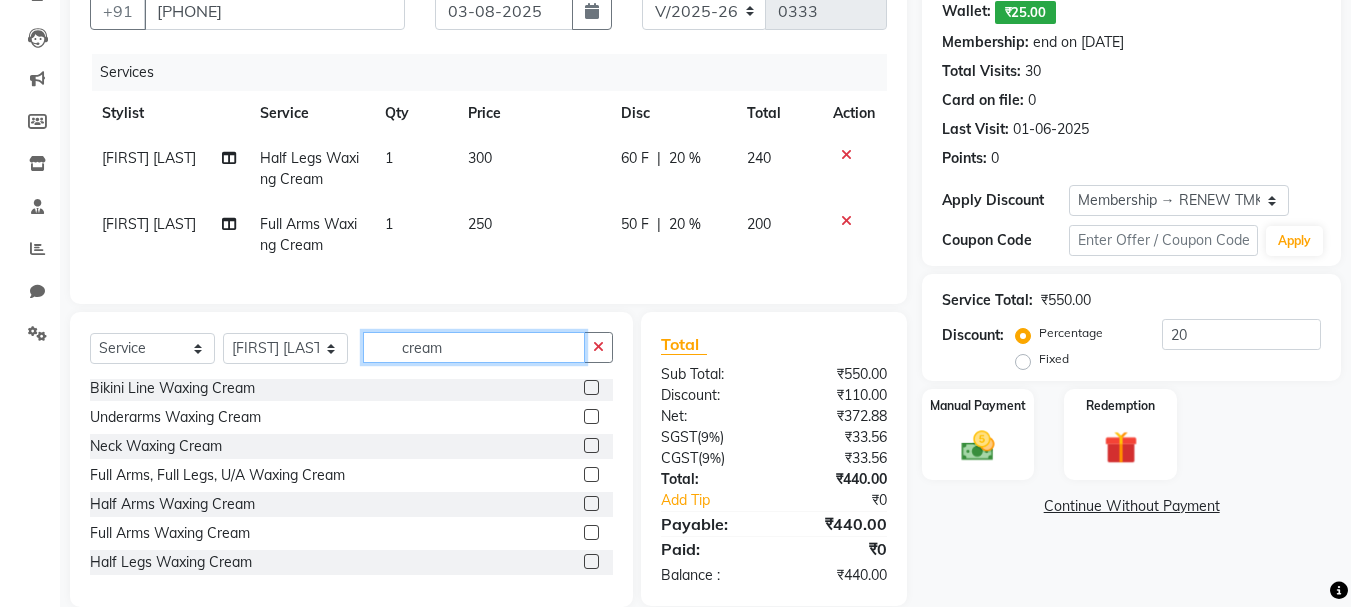 click on "cream" 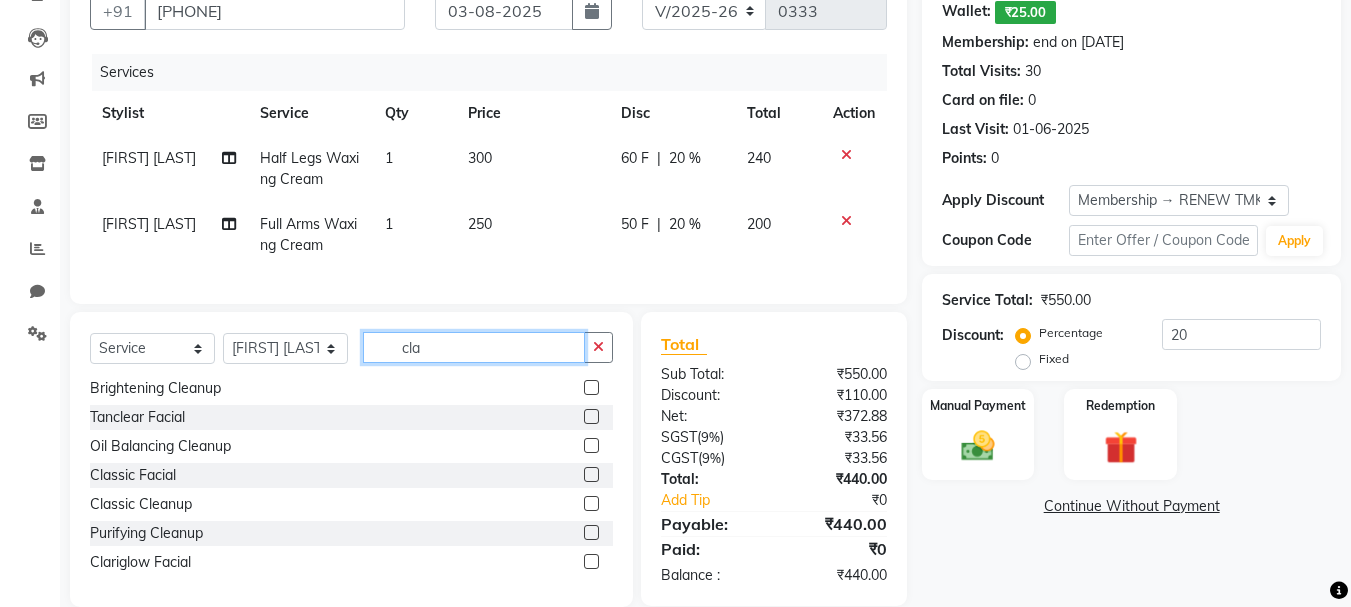 scroll, scrollTop: 0, scrollLeft: 0, axis: both 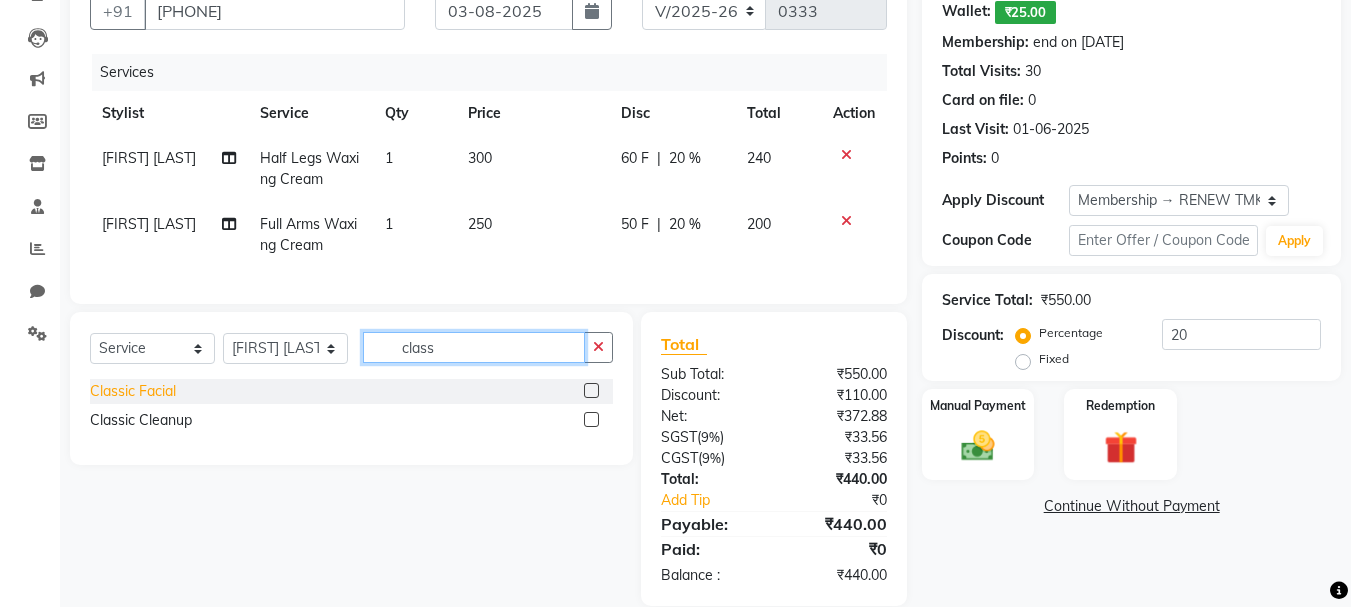 type on "class" 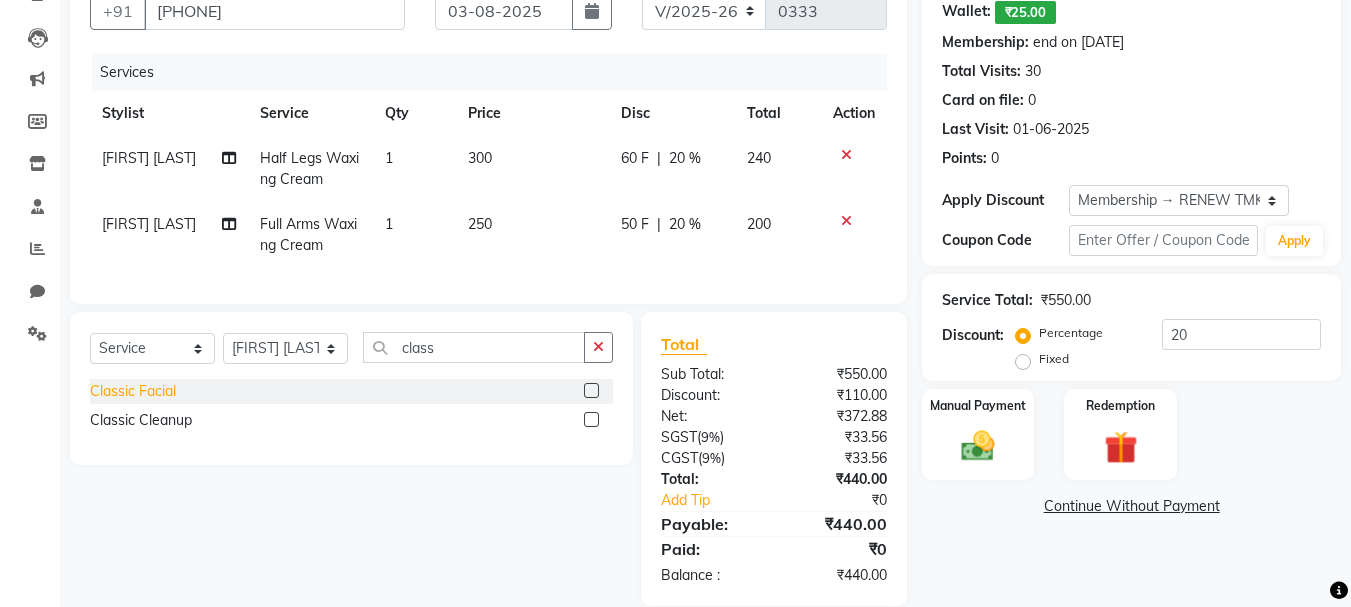 click on "Classic Facial" 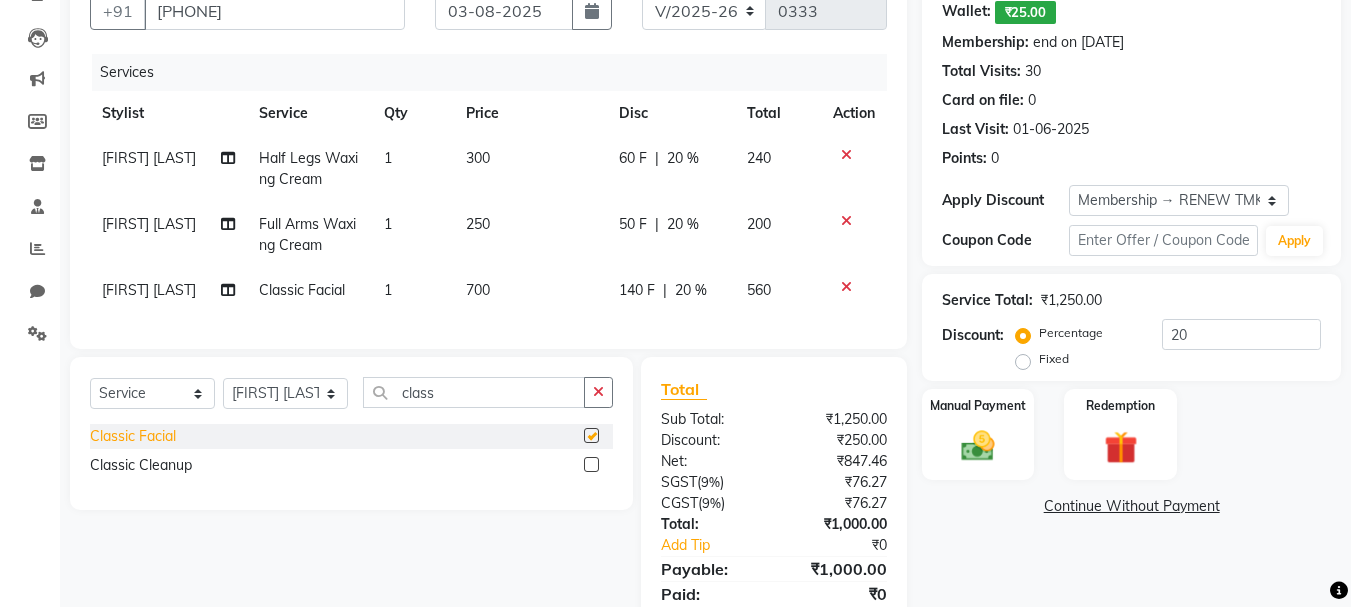 checkbox on "false" 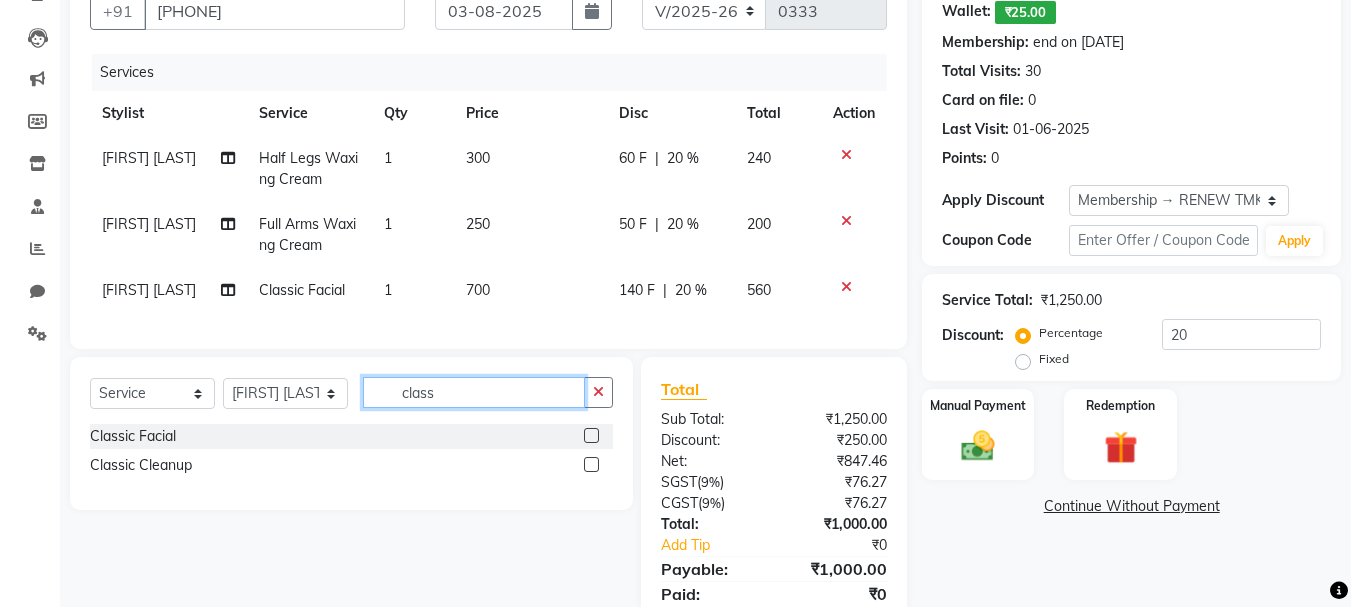 click on "class" 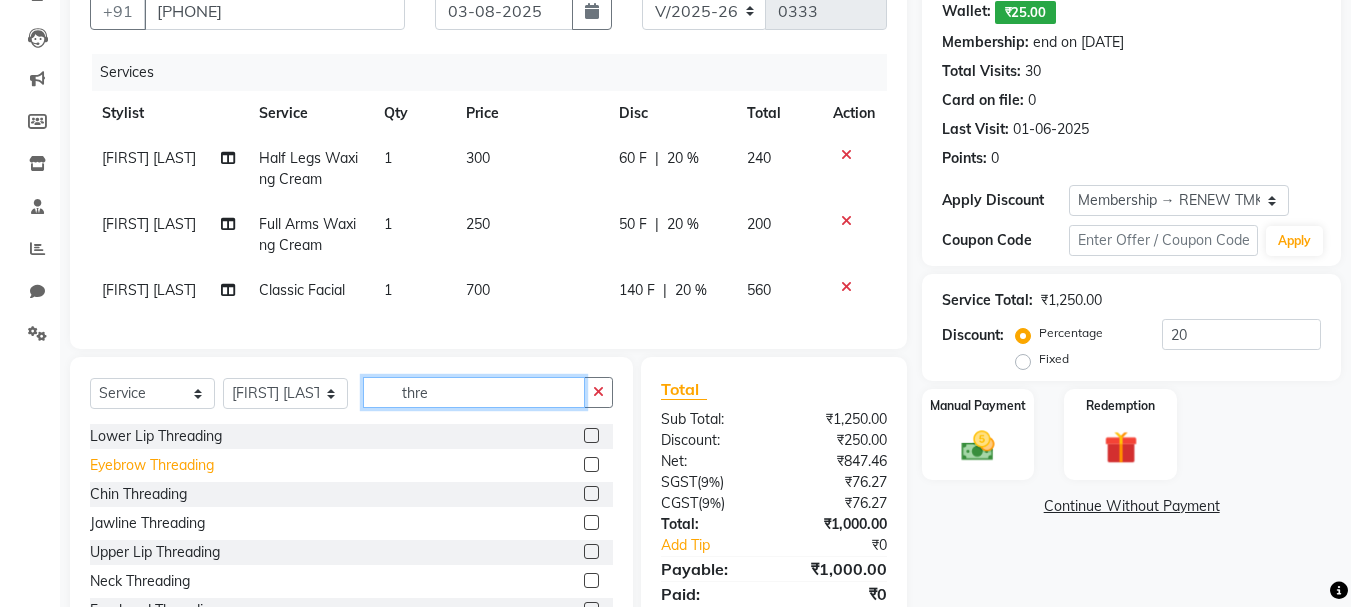 type on "thre" 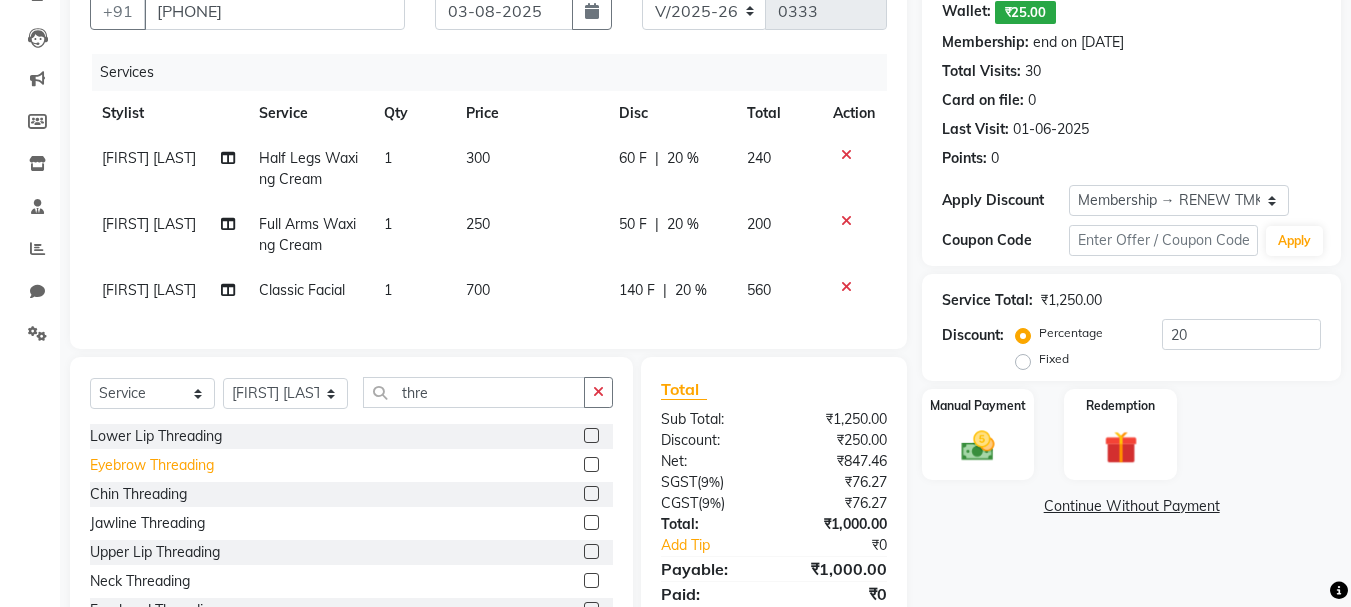 click on "Eyebrow Threading" 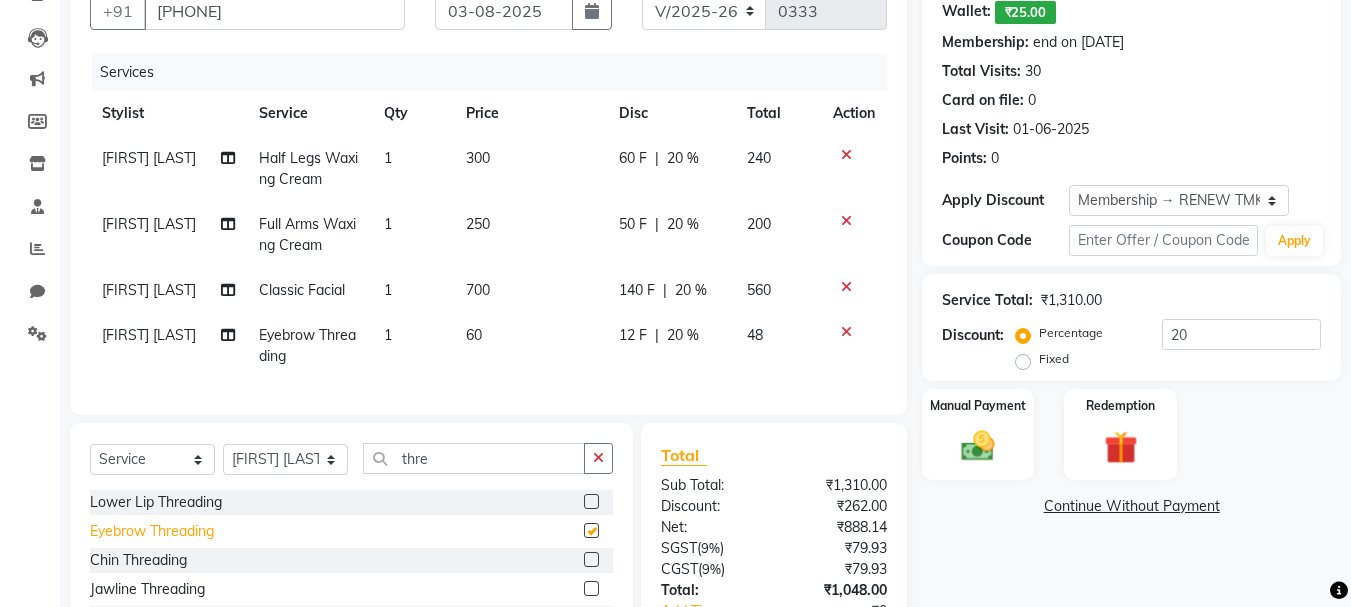 checkbox on "false" 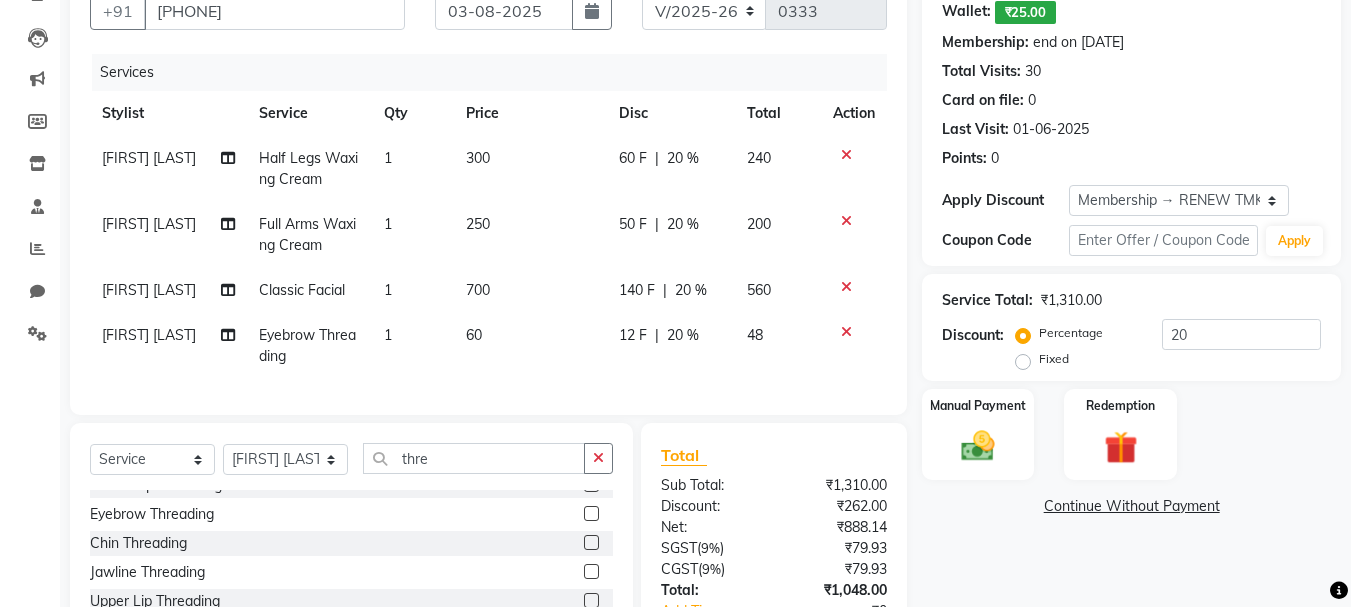 scroll, scrollTop: 0, scrollLeft: 0, axis: both 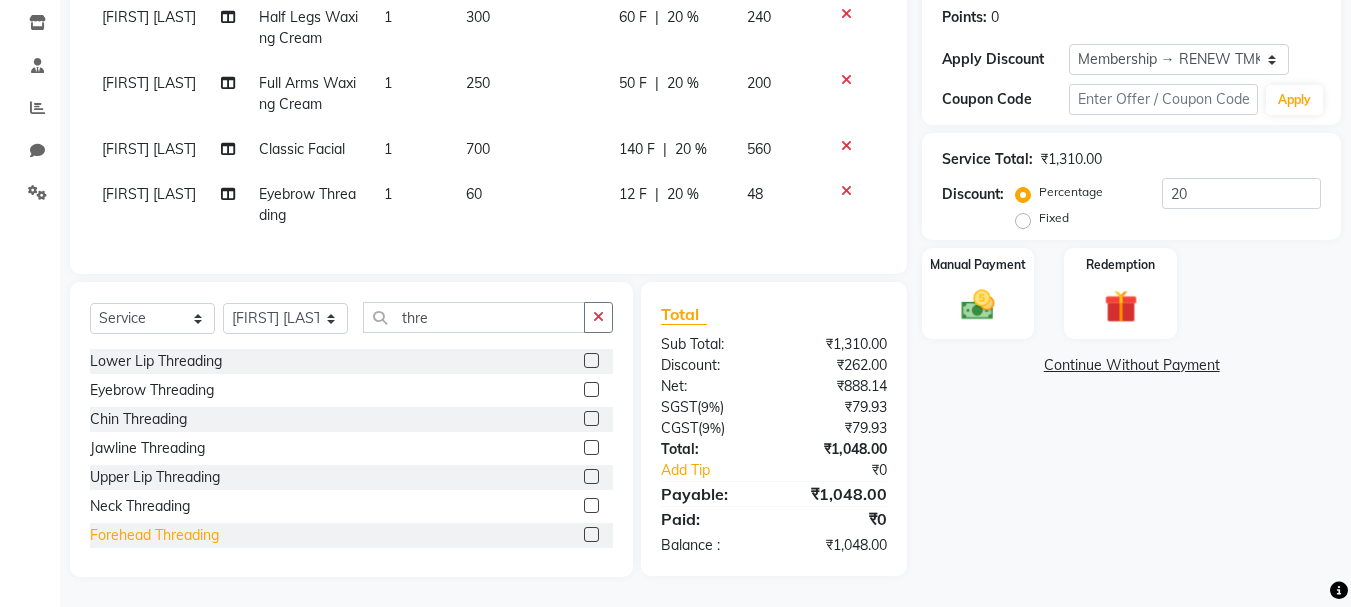 click on "Forehead Threading" 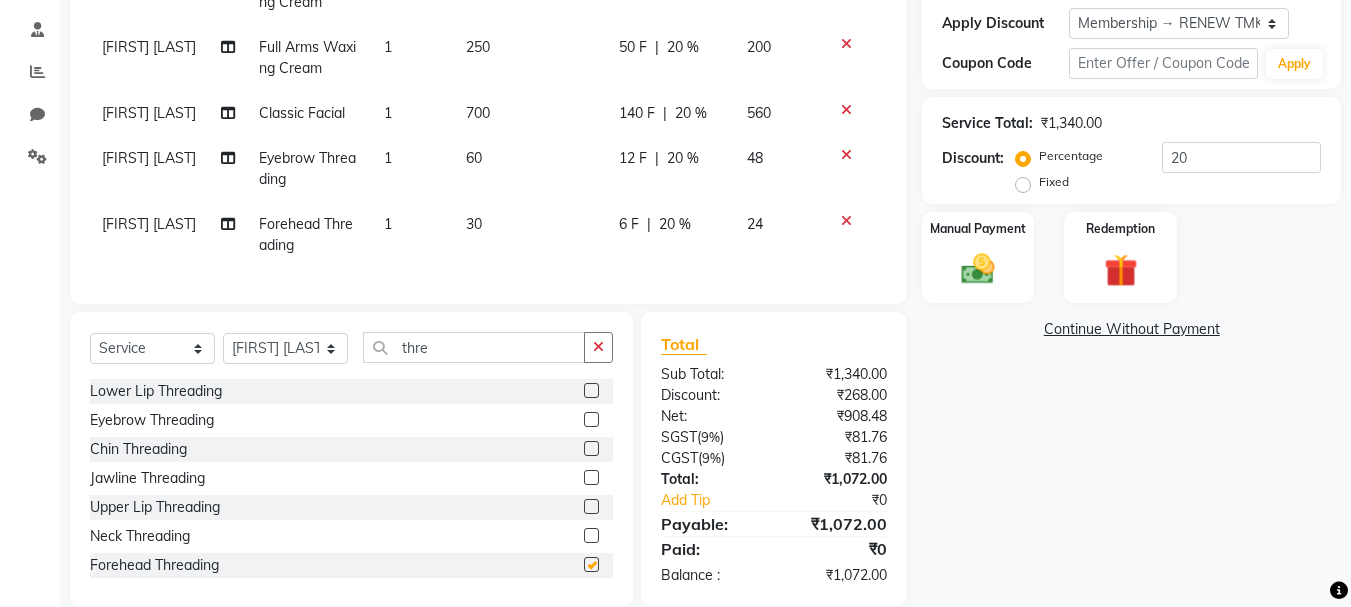 checkbox on "false" 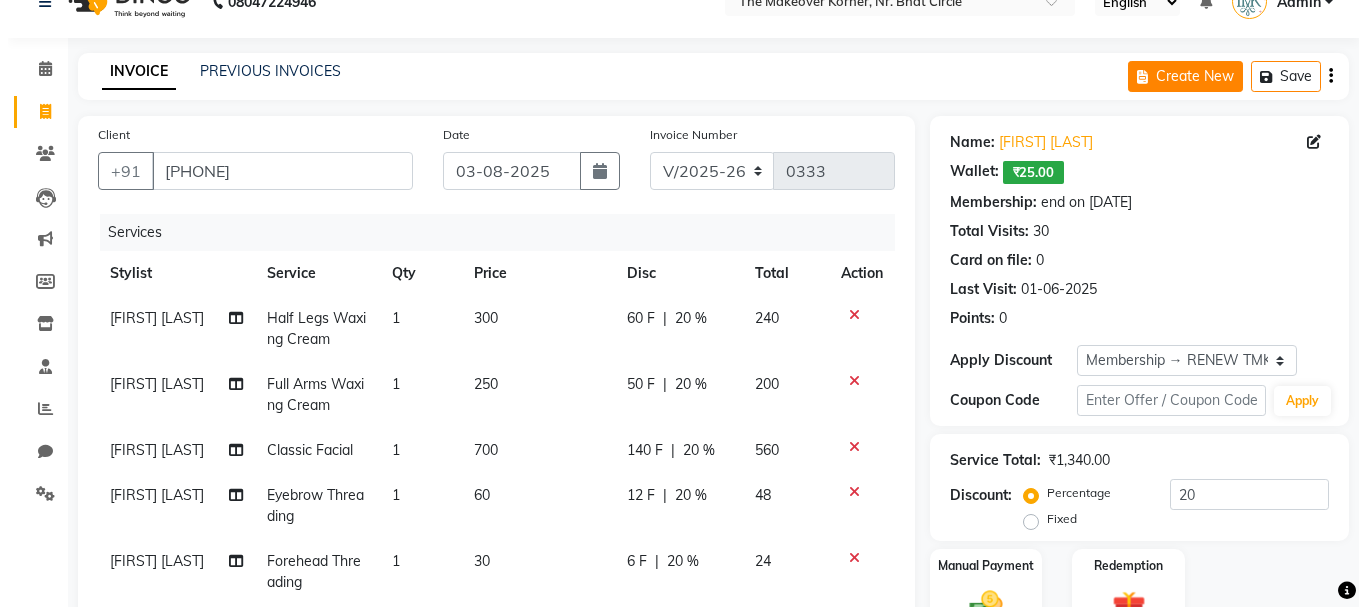 scroll, scrollTop: 0, scrollLeft: 0, axis: both 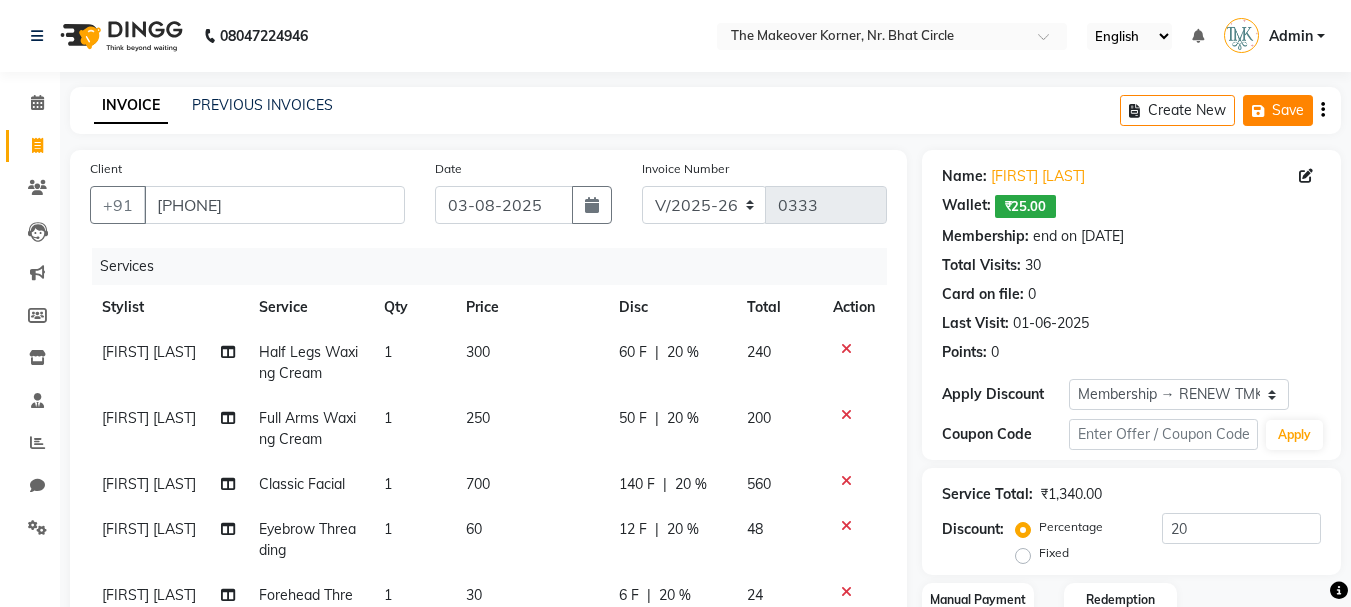 click on "Save" 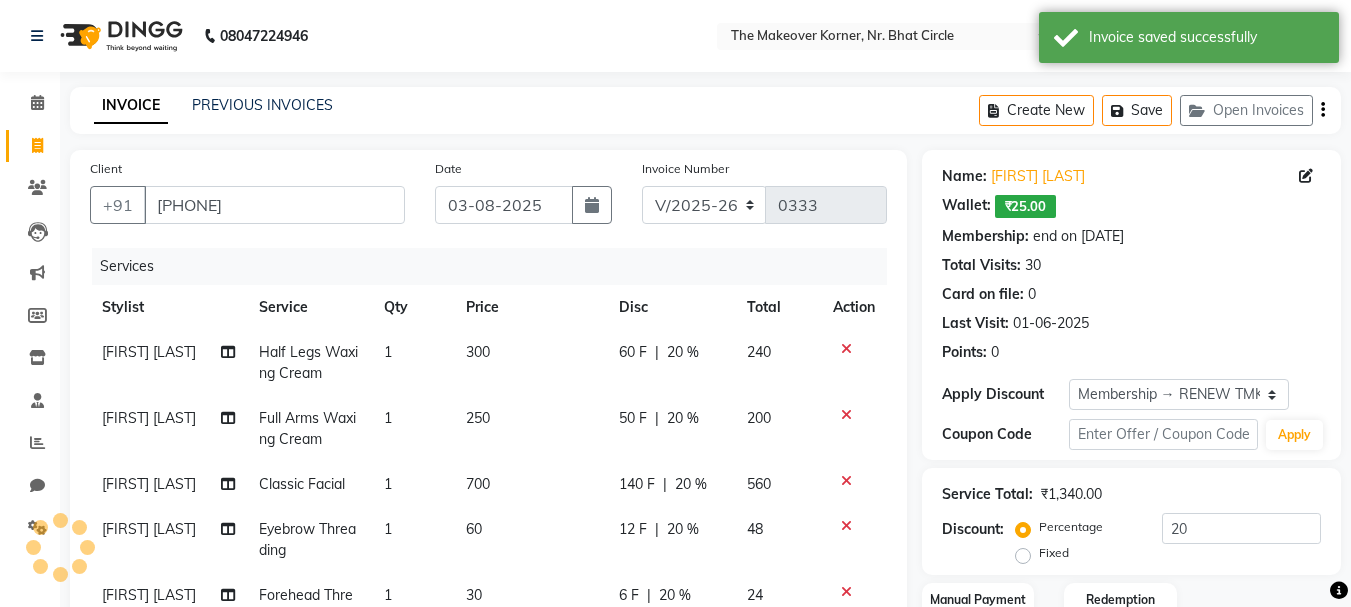 click on "Create New   Save   Open Invoices" 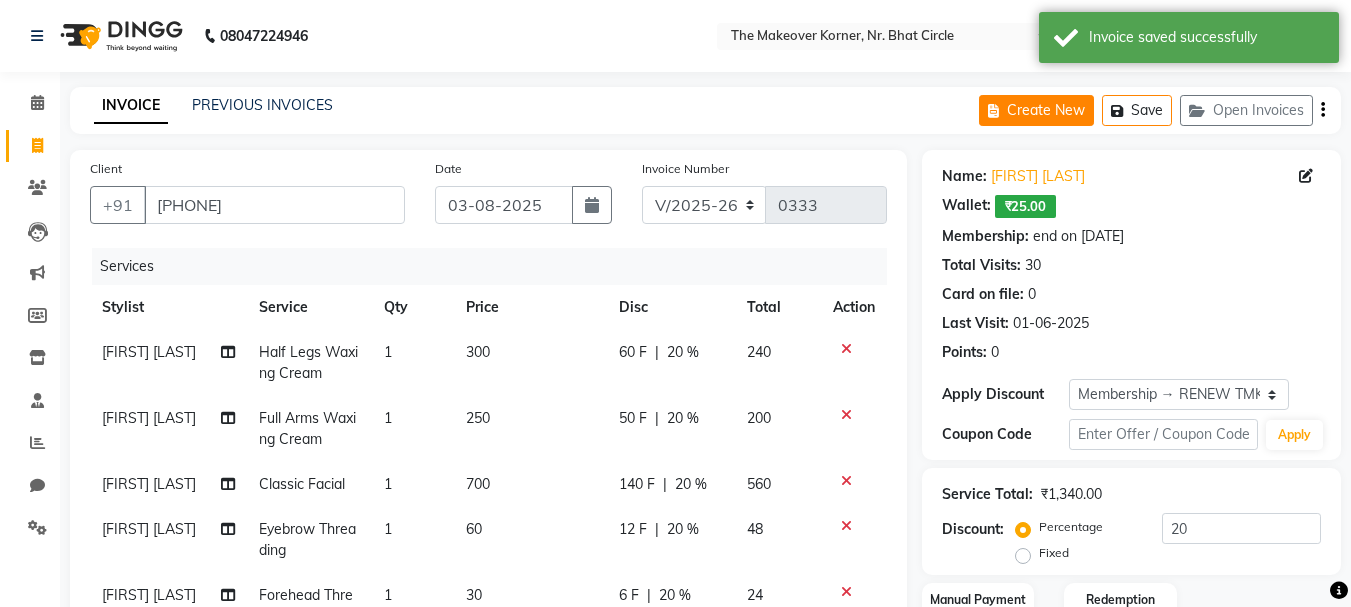 click on "Create New" 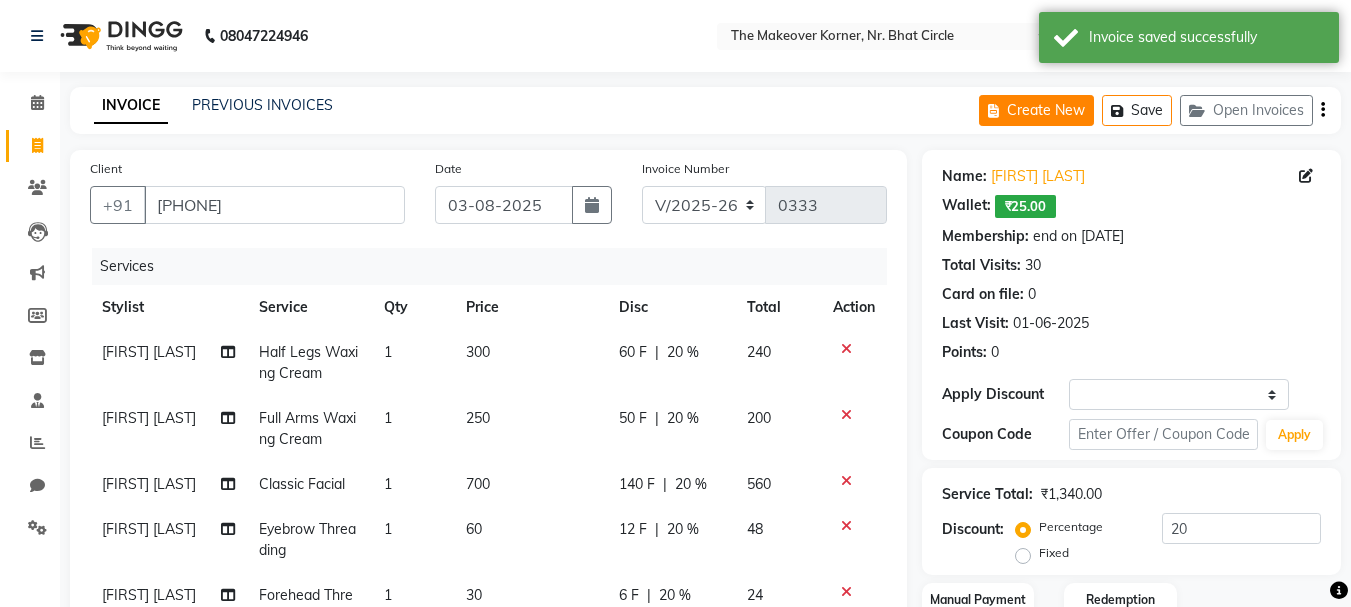 select on "service" 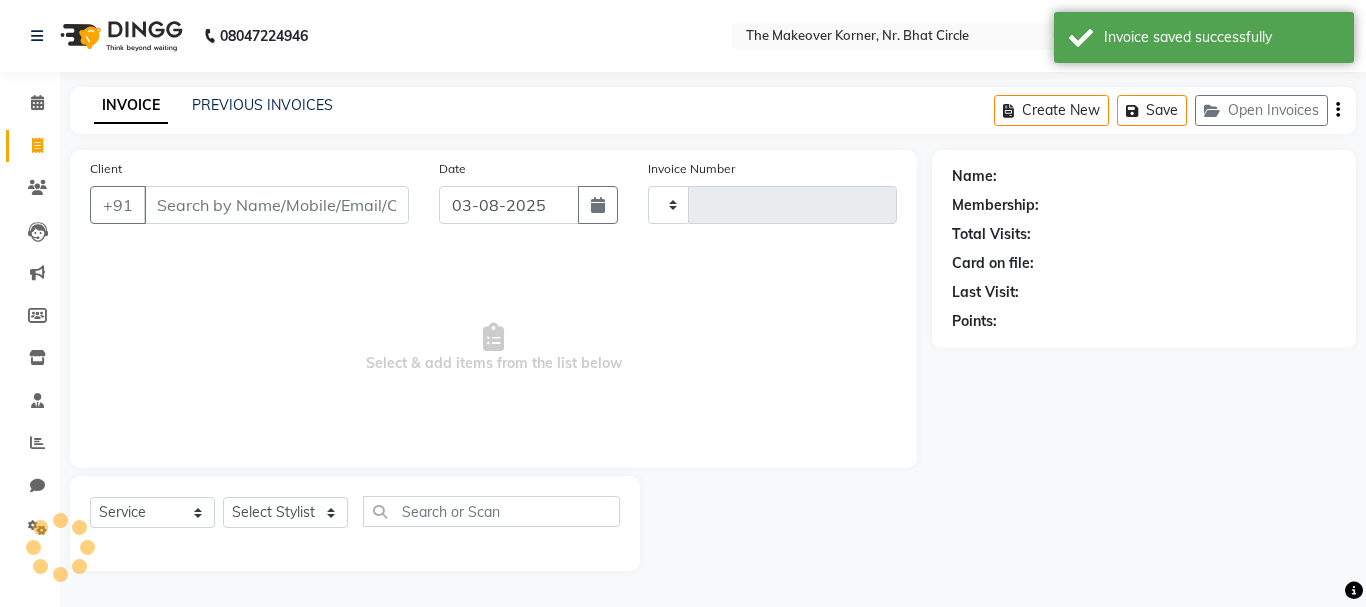 type on "0333" 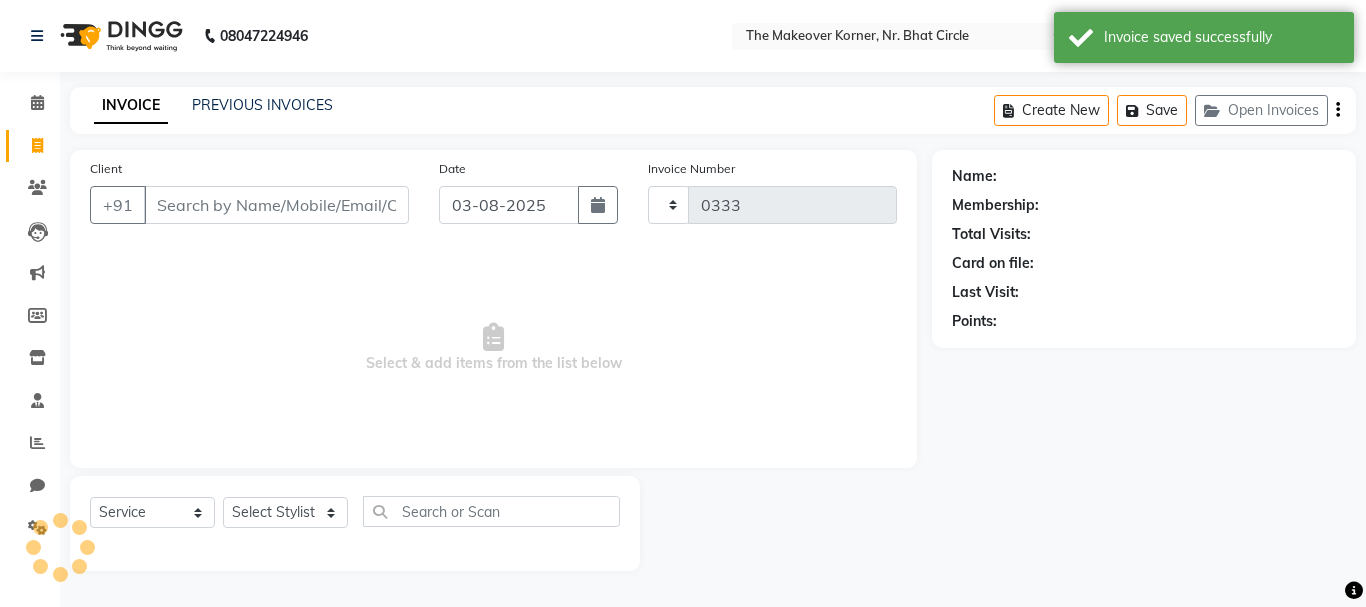 select on "5477" 